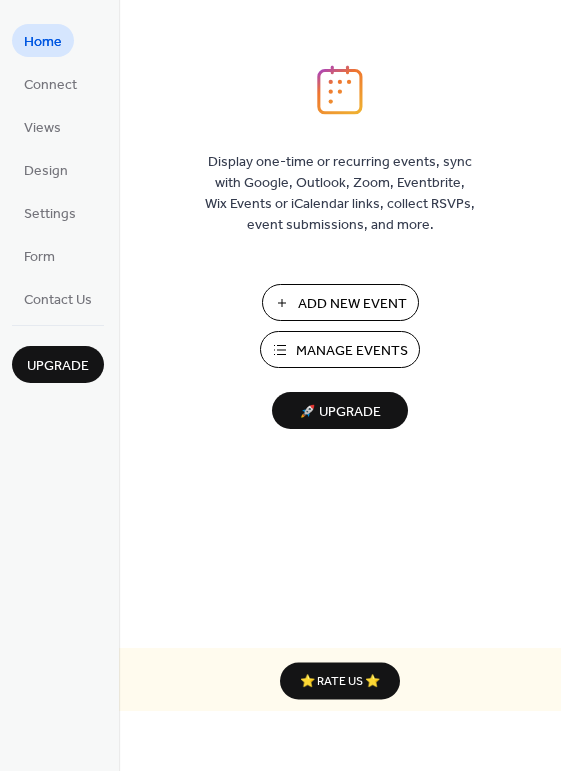 scroll, scrollTop: 0, scrollLeft: 0, axis: both 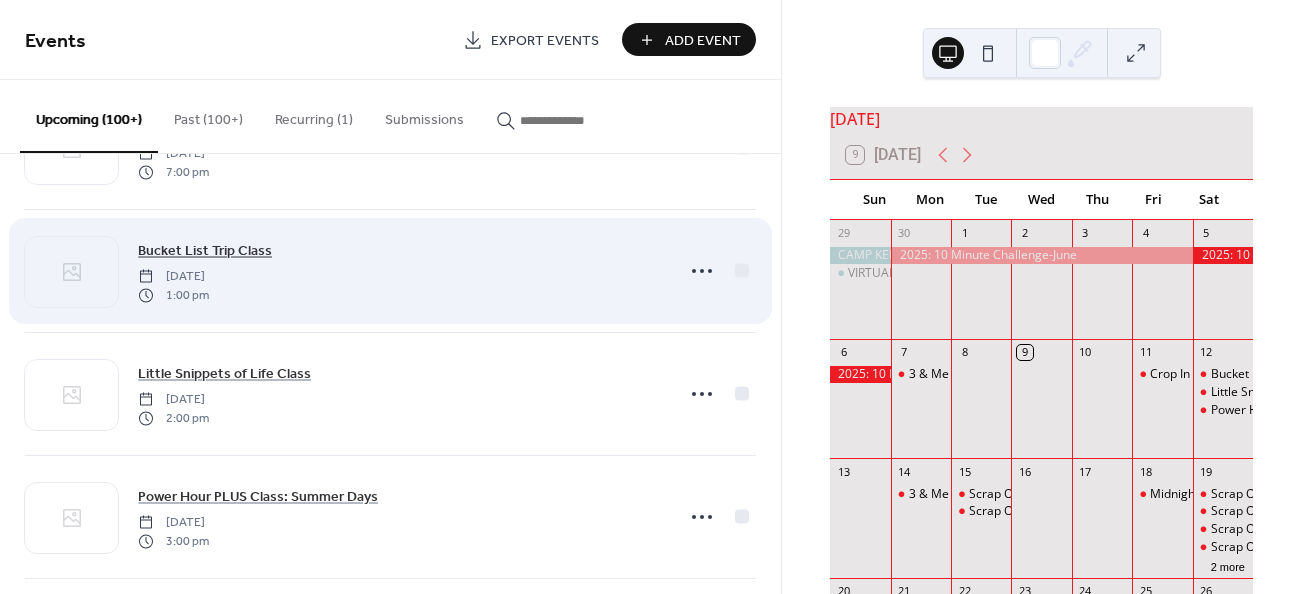 click on "Bucket List Trip Class" at bounding box center (205, 251) 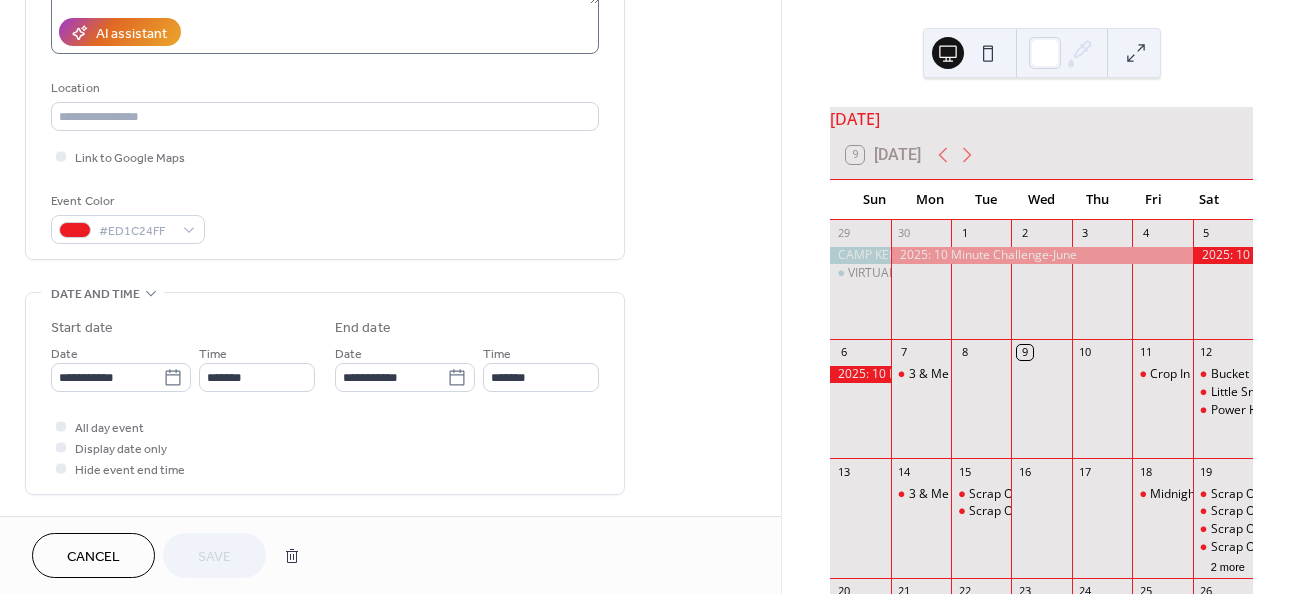 scroll, scrollTop: 361, scrollLeft: 0, axis: vertical 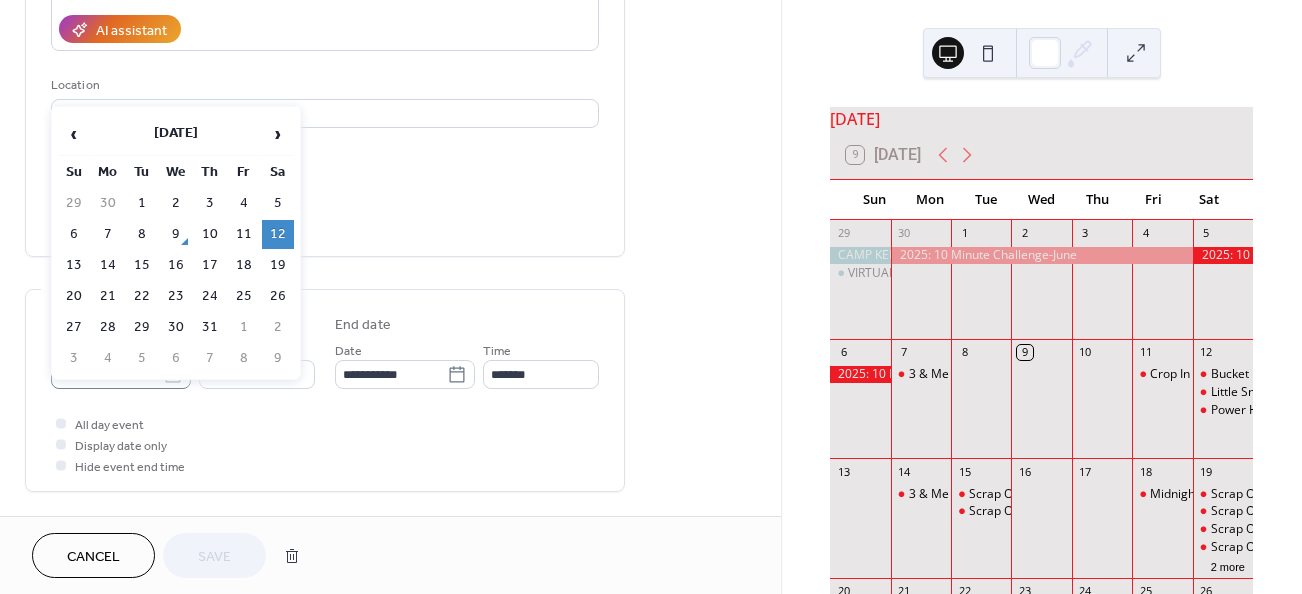 click 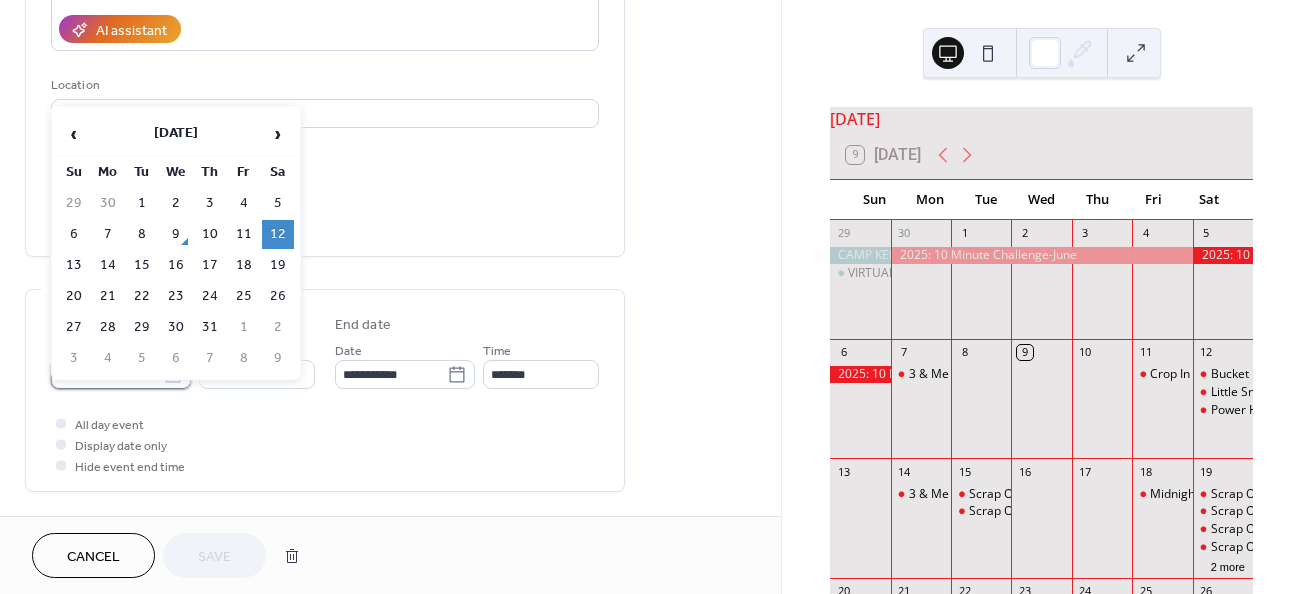 click on "**********" at bounding box center [107, 374] 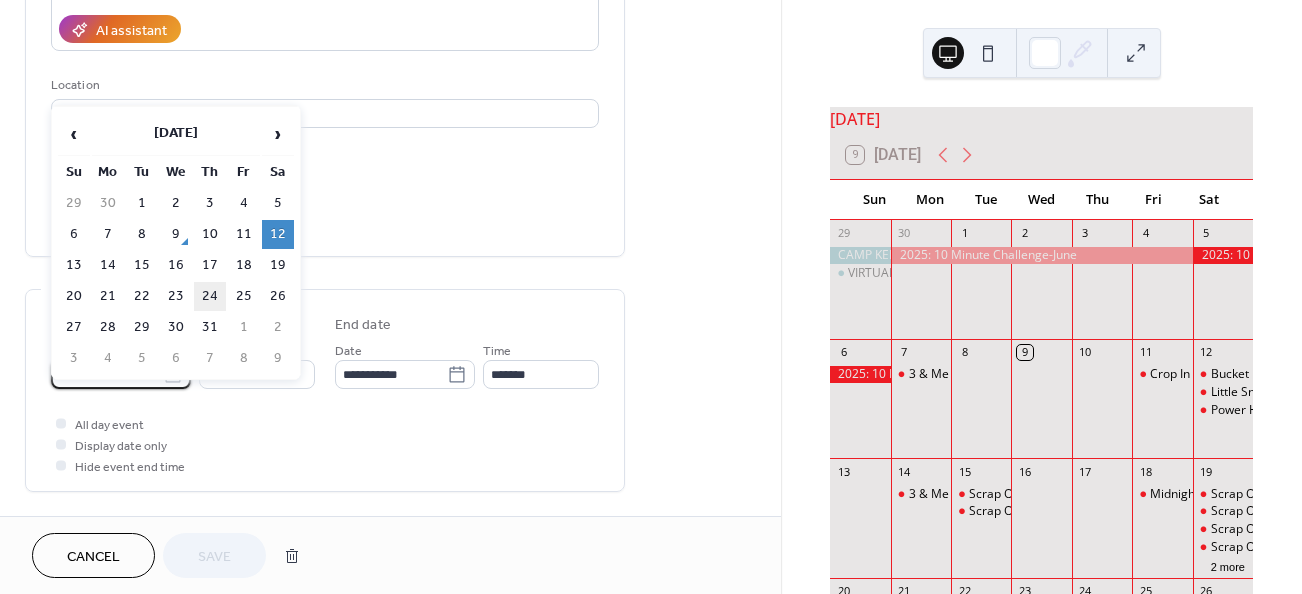 click on "24" at bounding box center [210, 296] 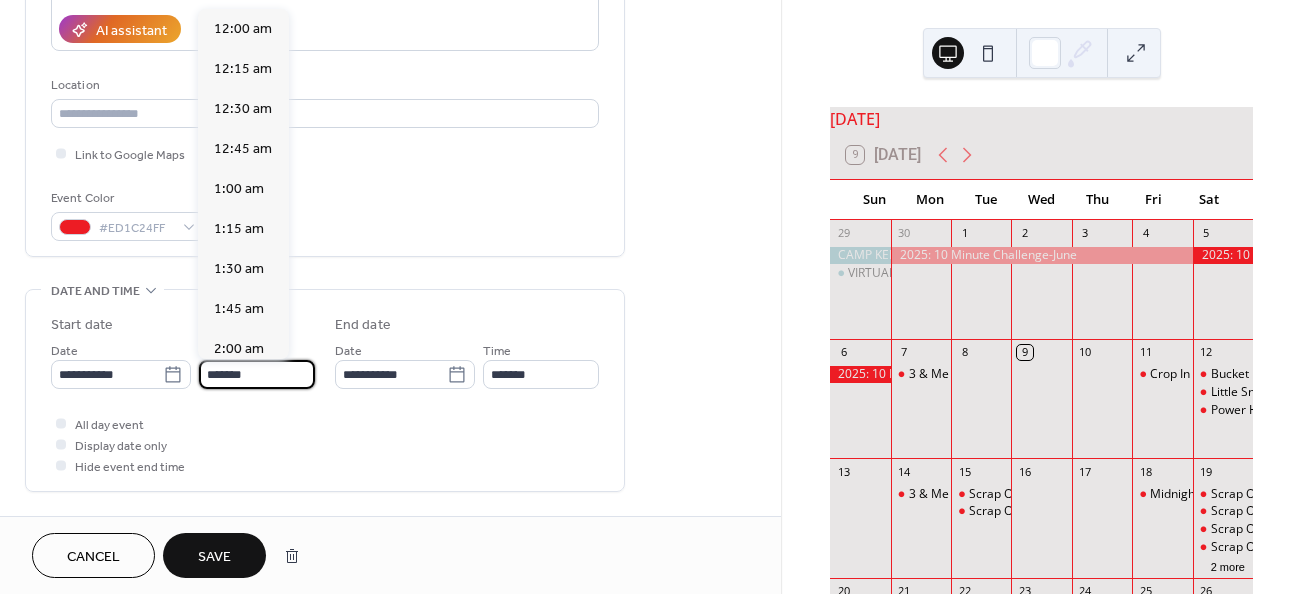click on "*******" at bounding box center [257, 374] 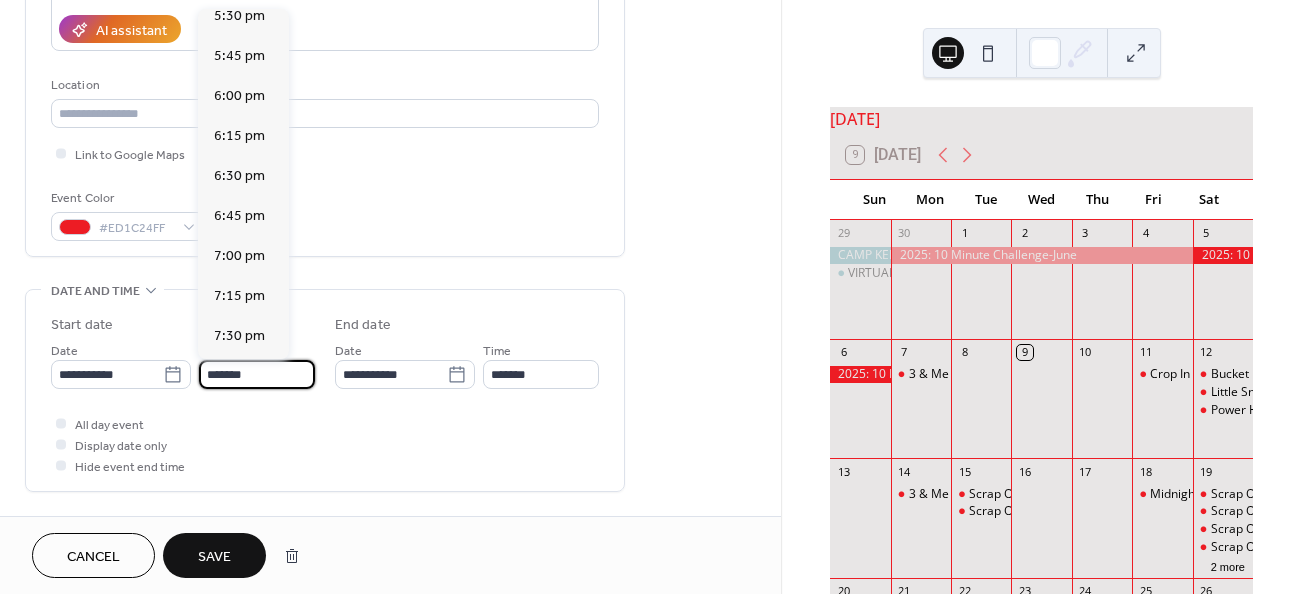 scroll, scrollTop: 2838, scrollLeft: 0, axis: vertical 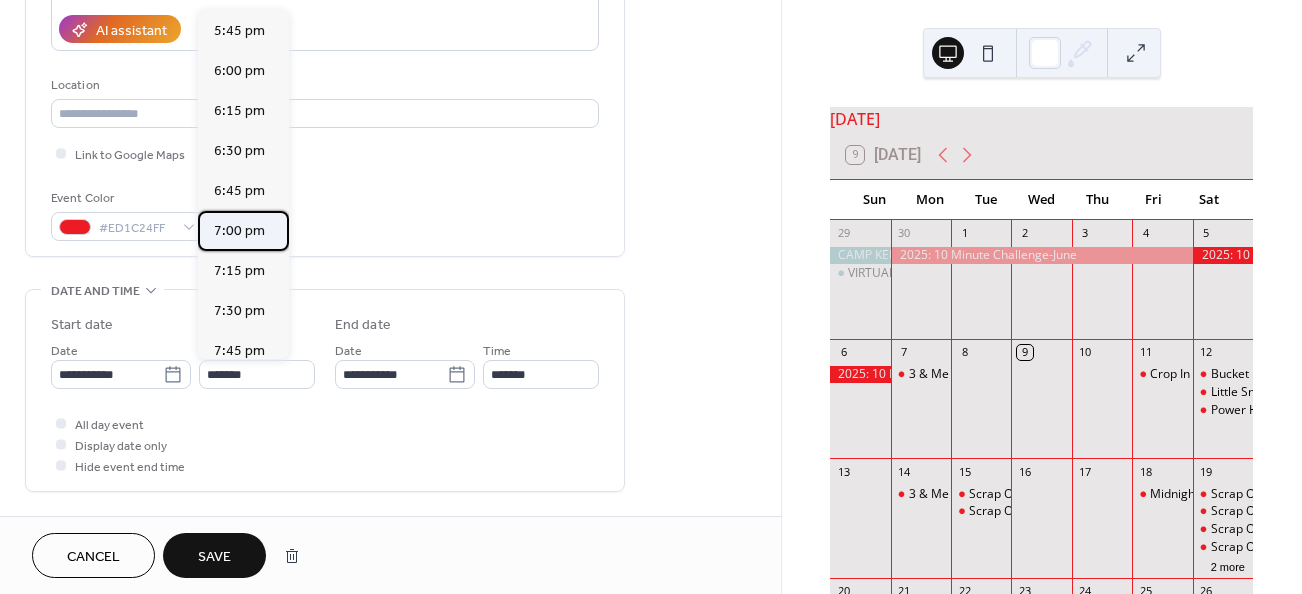 click on "7:00 pm" at bounding box center (239, 230) 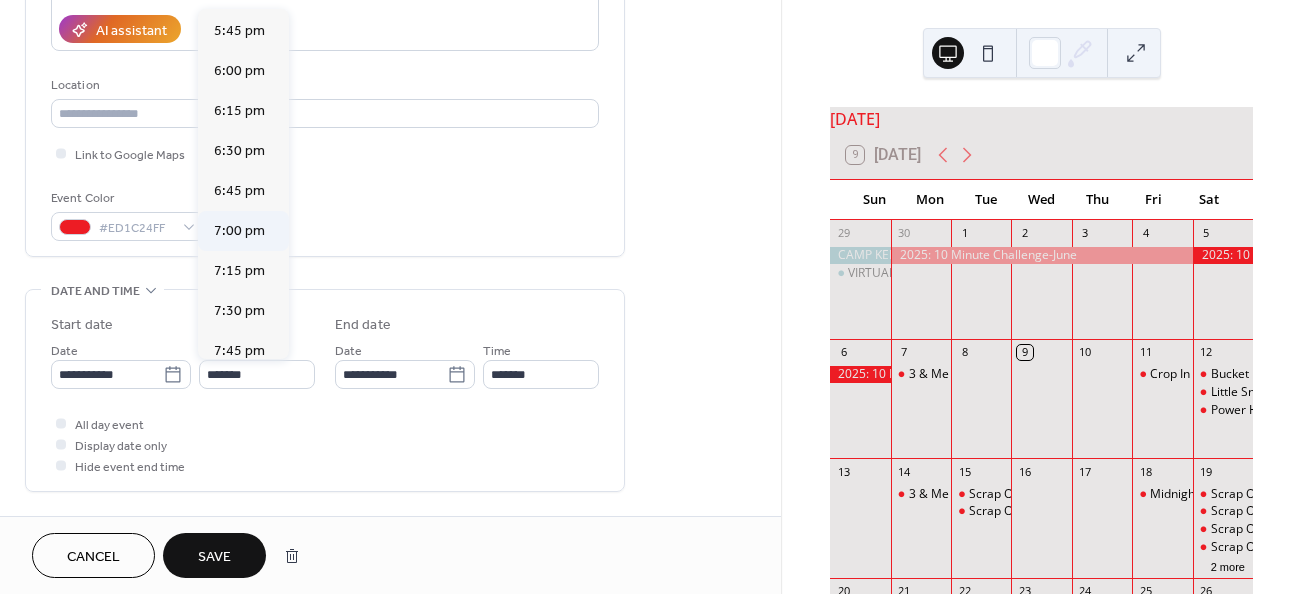 type on "*******" 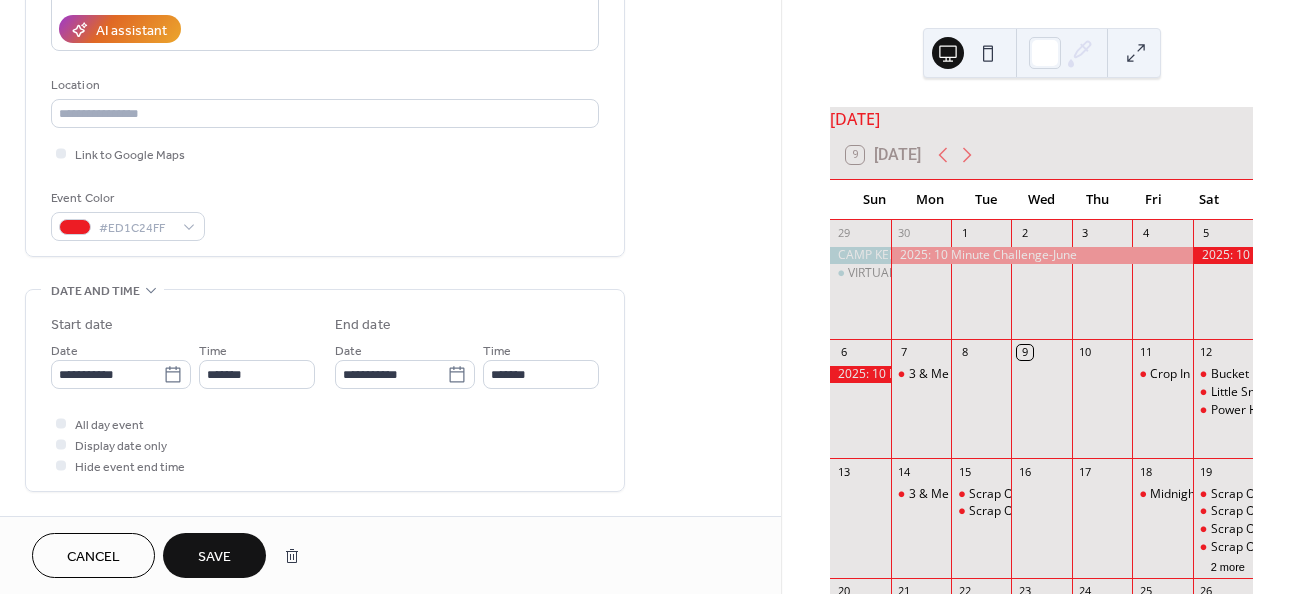 click on "**********" at bounding box center [390, 511] 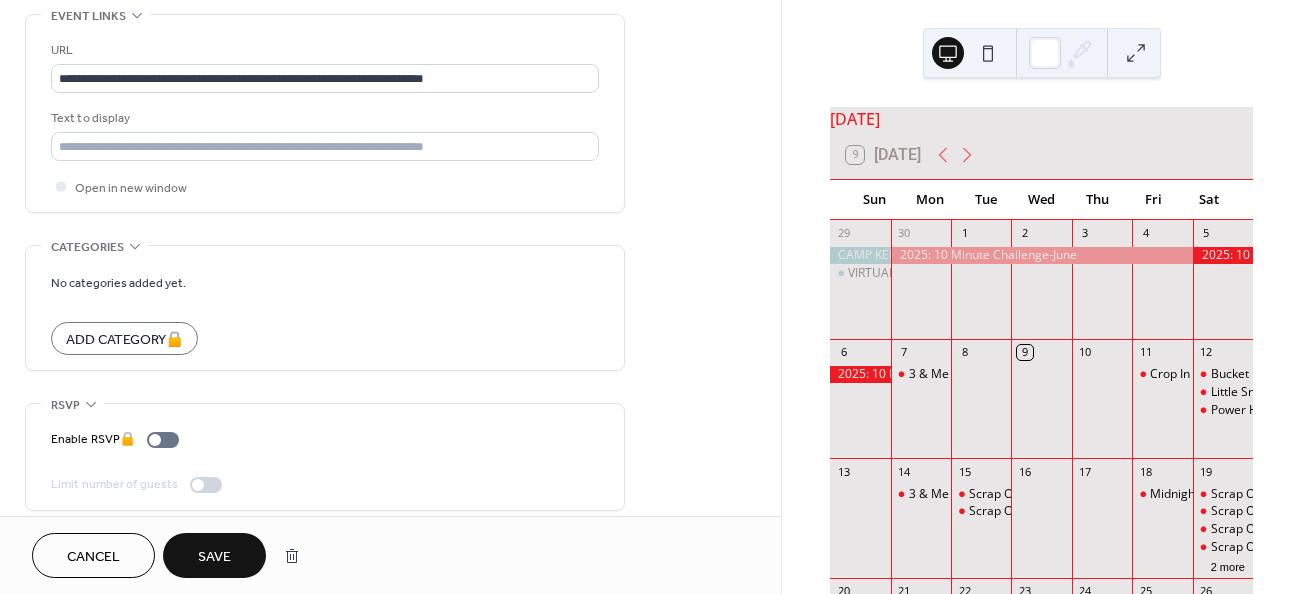 scroll, scrollTop: 1116, scrollLeft: 0, axis: vertical 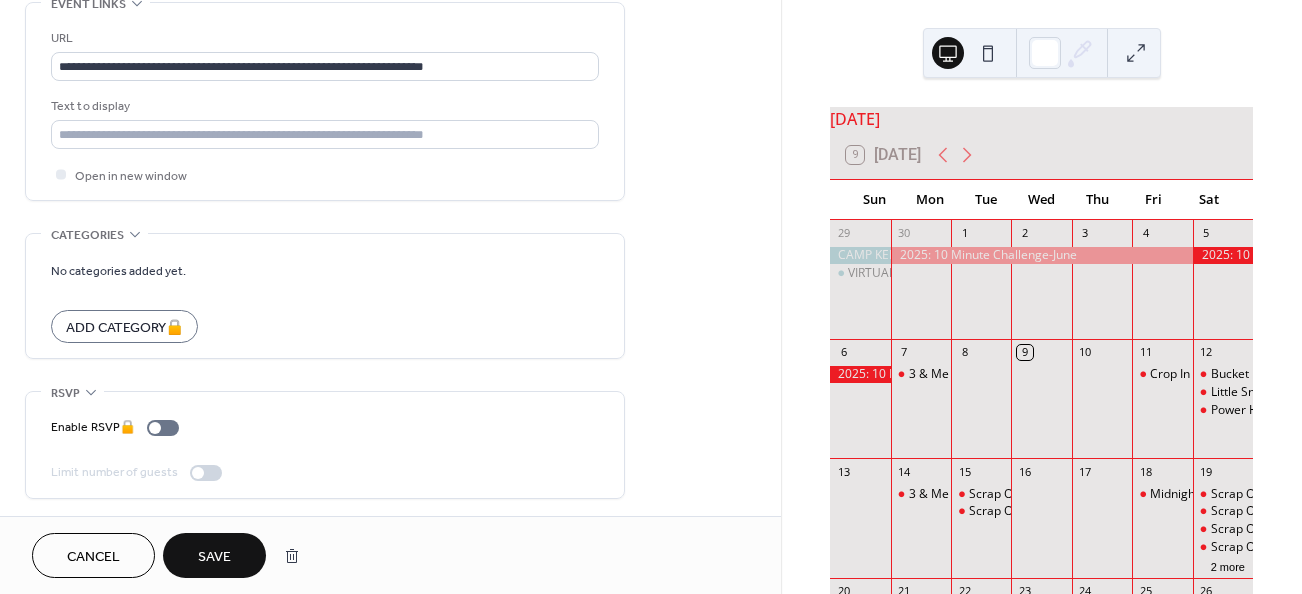 click on "Save" at bounding box center (214, 557) 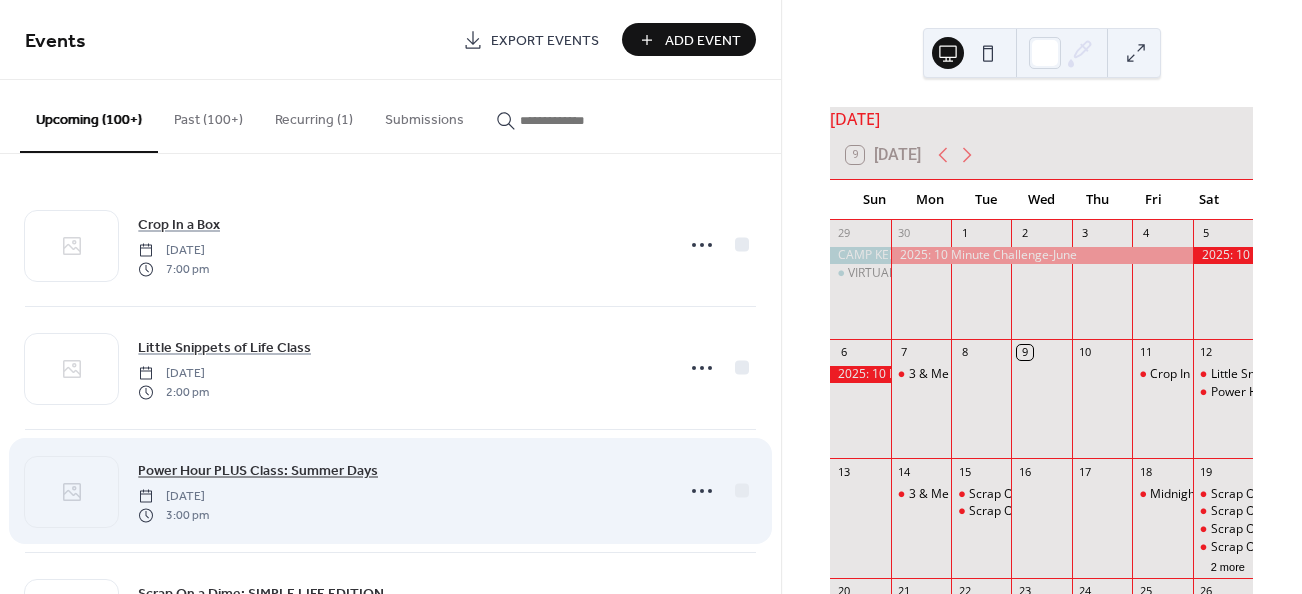 click on "Power Hour PLUS Class: Summer Days" at bounding box center (258, 471) 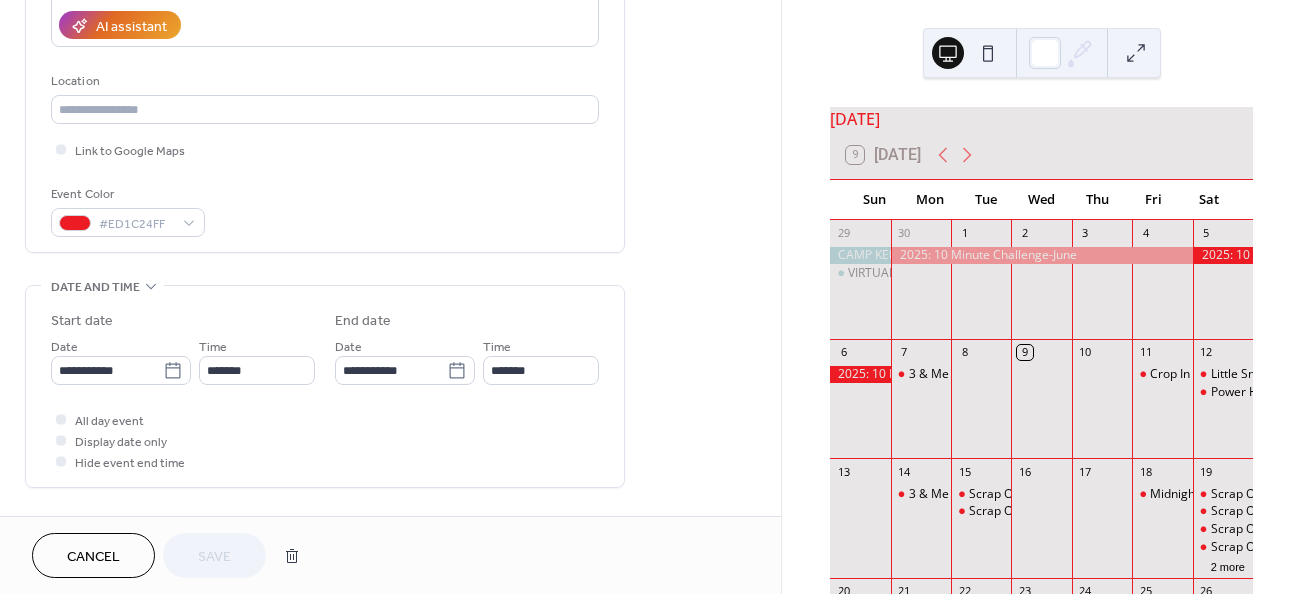 scroll, scrollTop: 375, scrollLeft: 0, axis: vertical 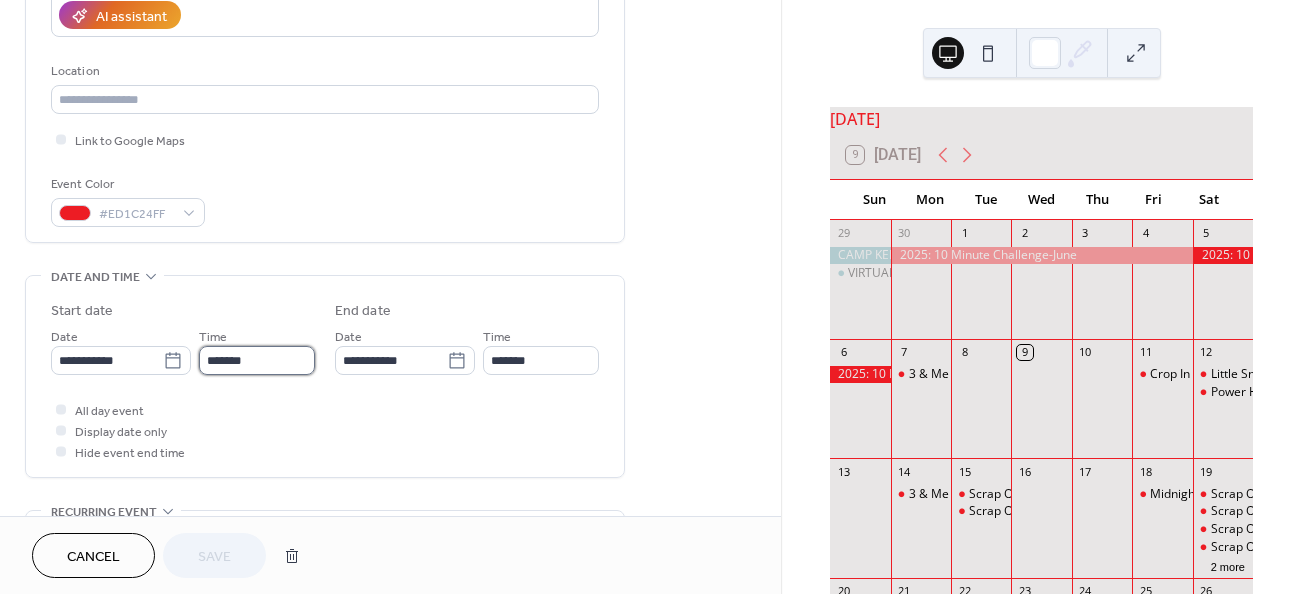 click on "*******" at bounding box center (257, 360) 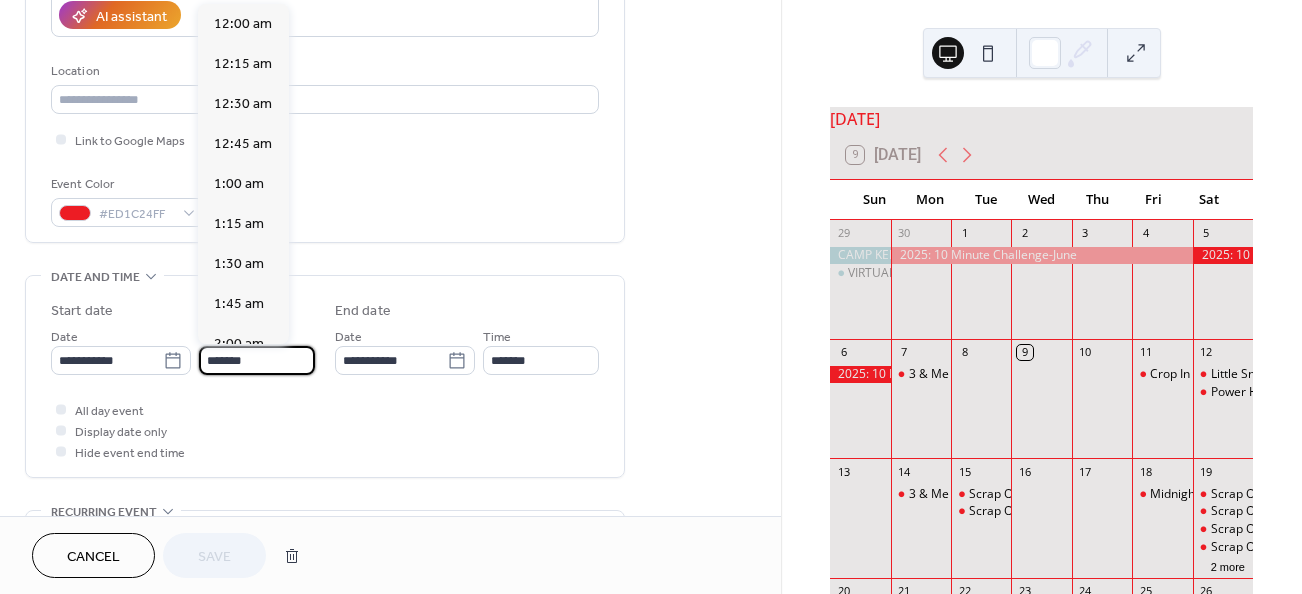 scroll, scrollTop: 2444, scrollLeft: 0, axis: vertical 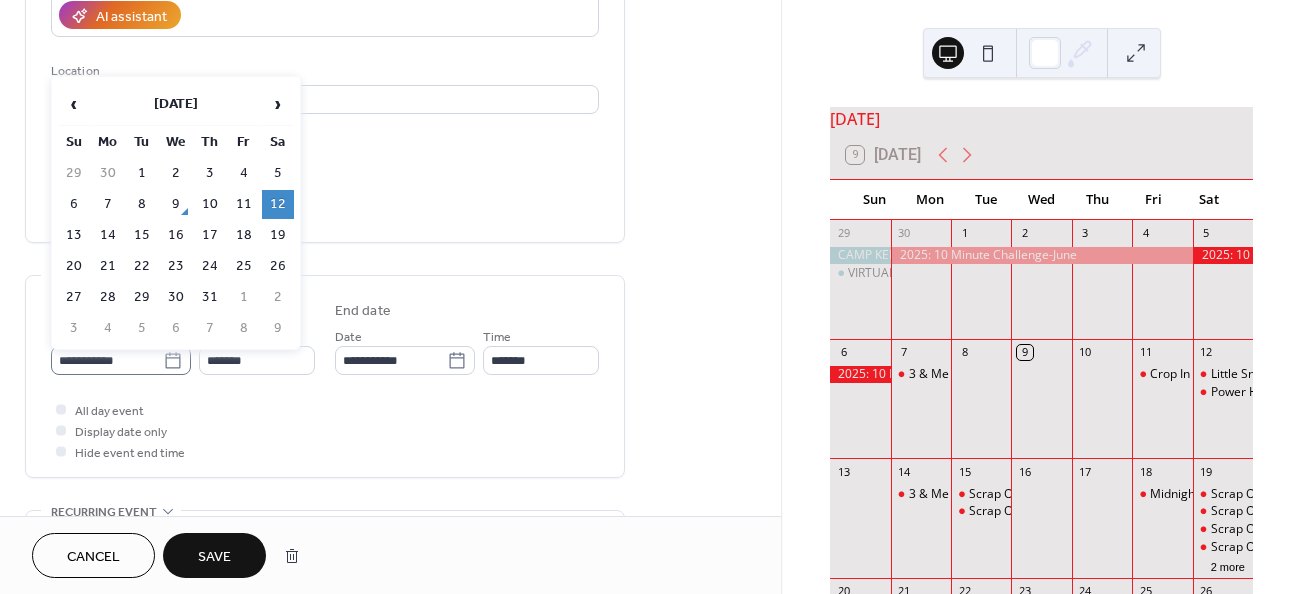 click 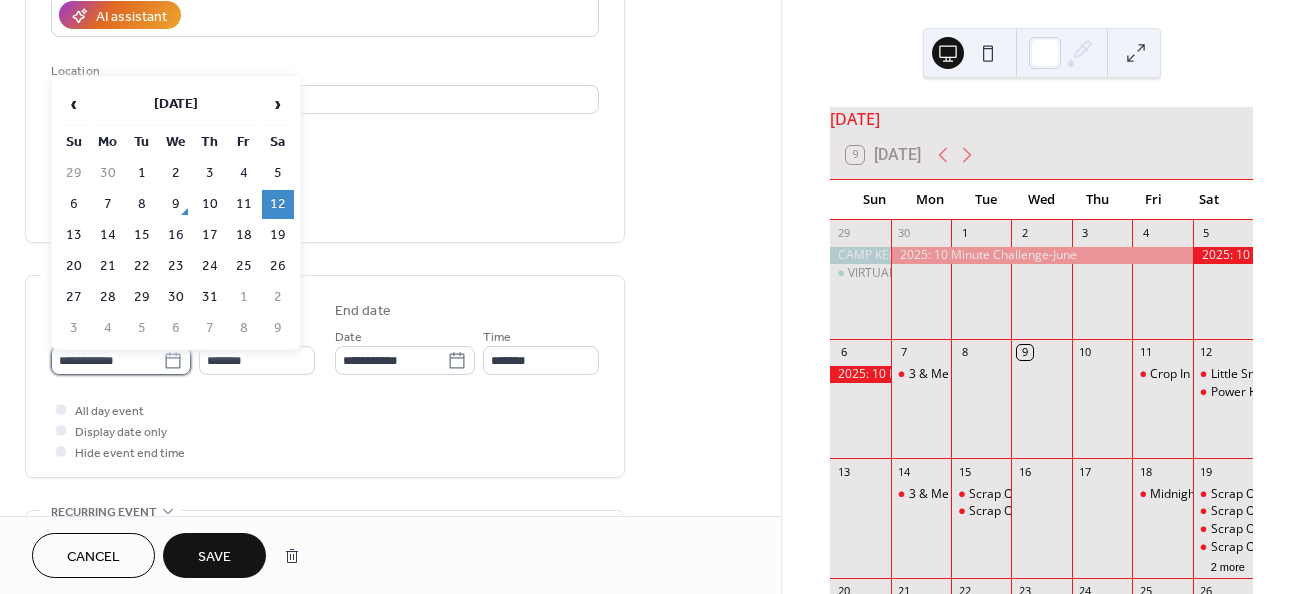 click on "**********" at bounding box center [107, 360] 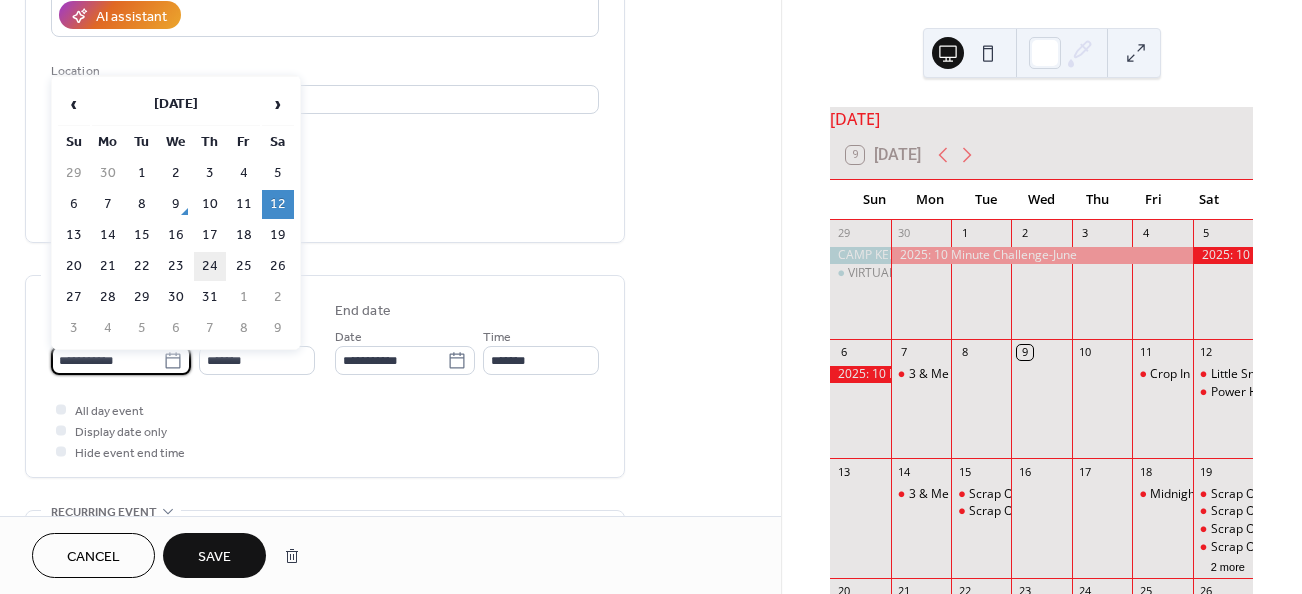click on "24" at bounding box center (210, 266) 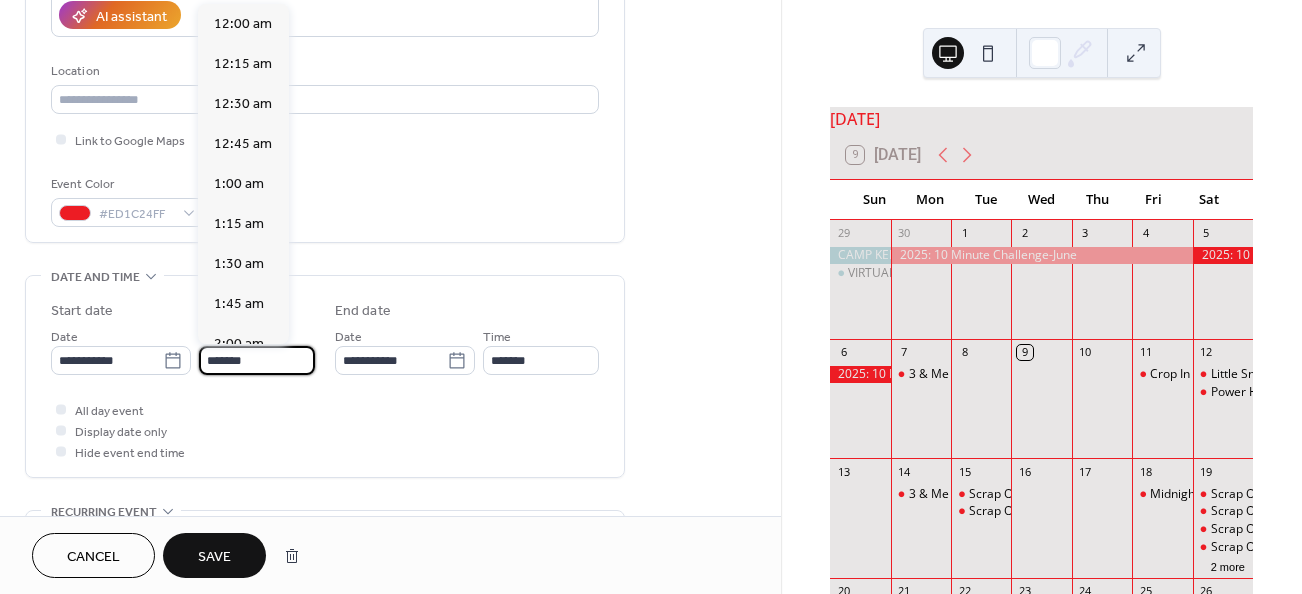 scroll, scrollTop: 2444, scrollLeft: 0, axis: vertical 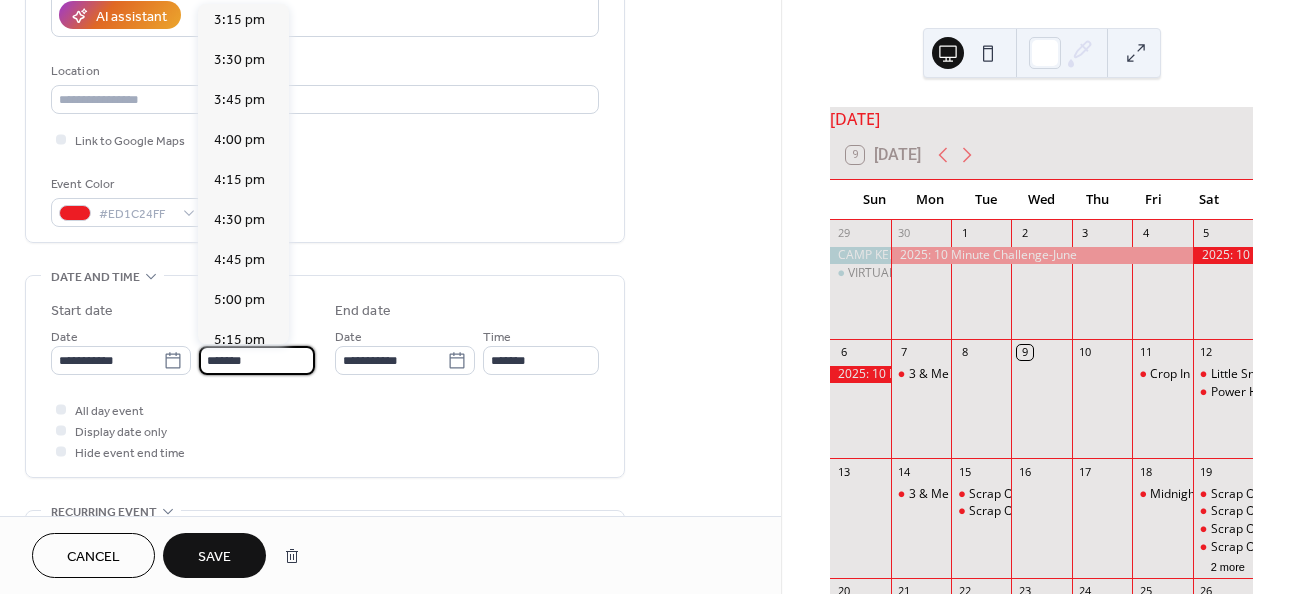 click on "*******" at bounding box center [257, 360] 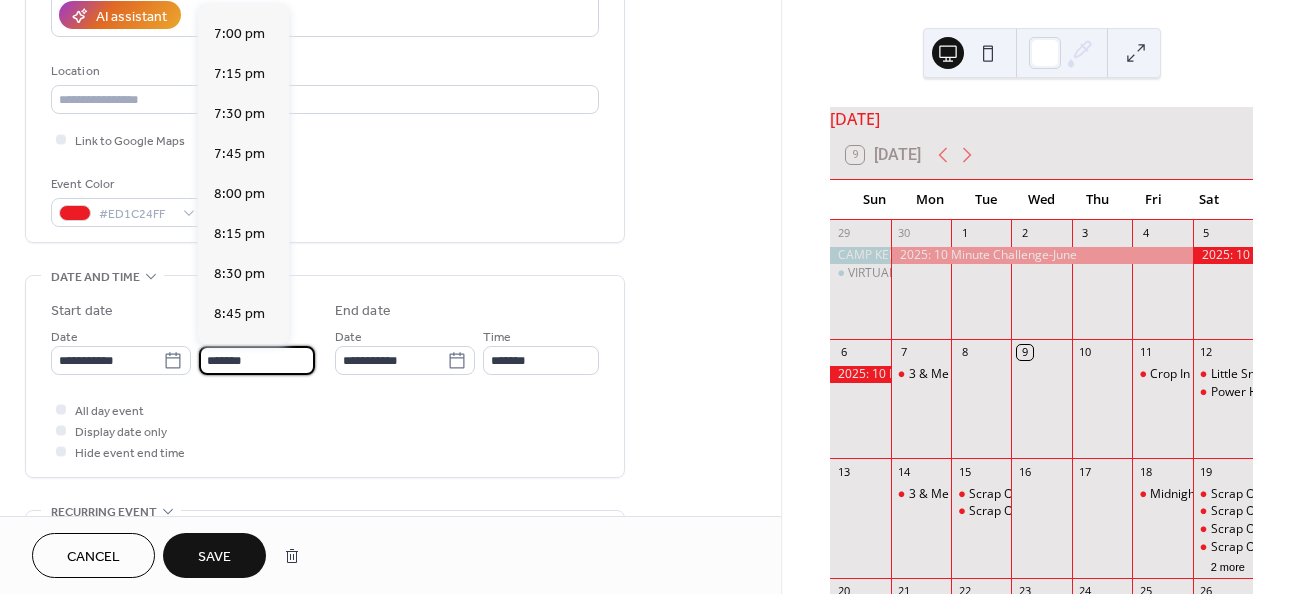 scroll, scrollTop: 3030, scrollLeft: 0, axis: vertical 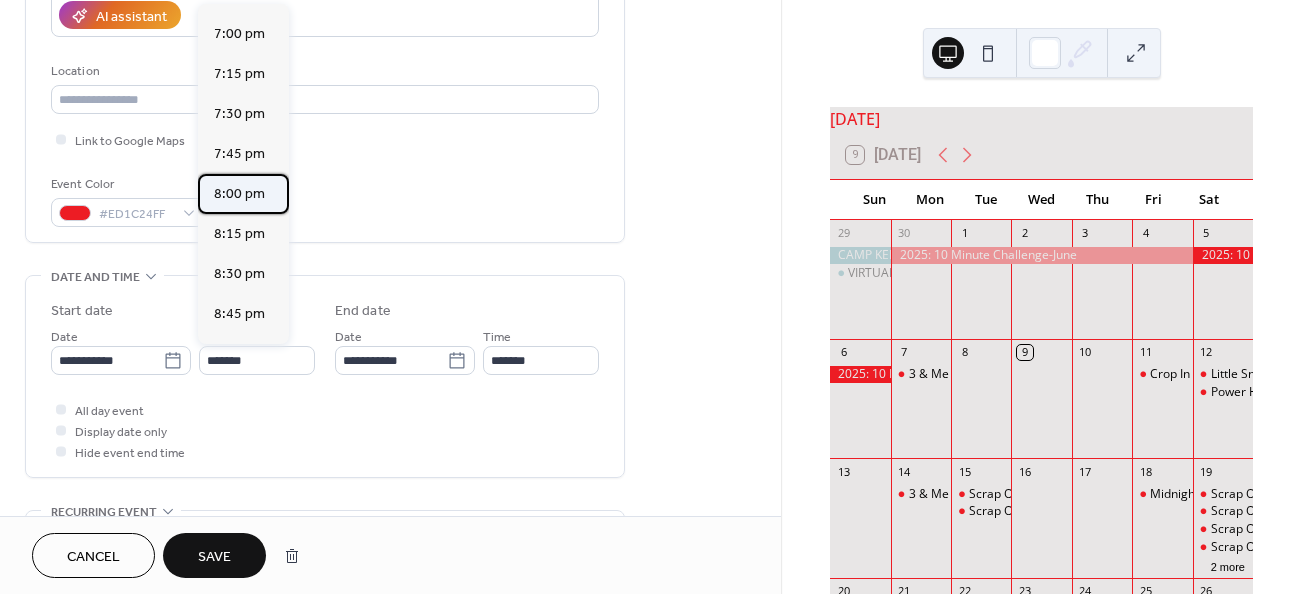 click on "8:00 pm" at bounding box center (239, 194) 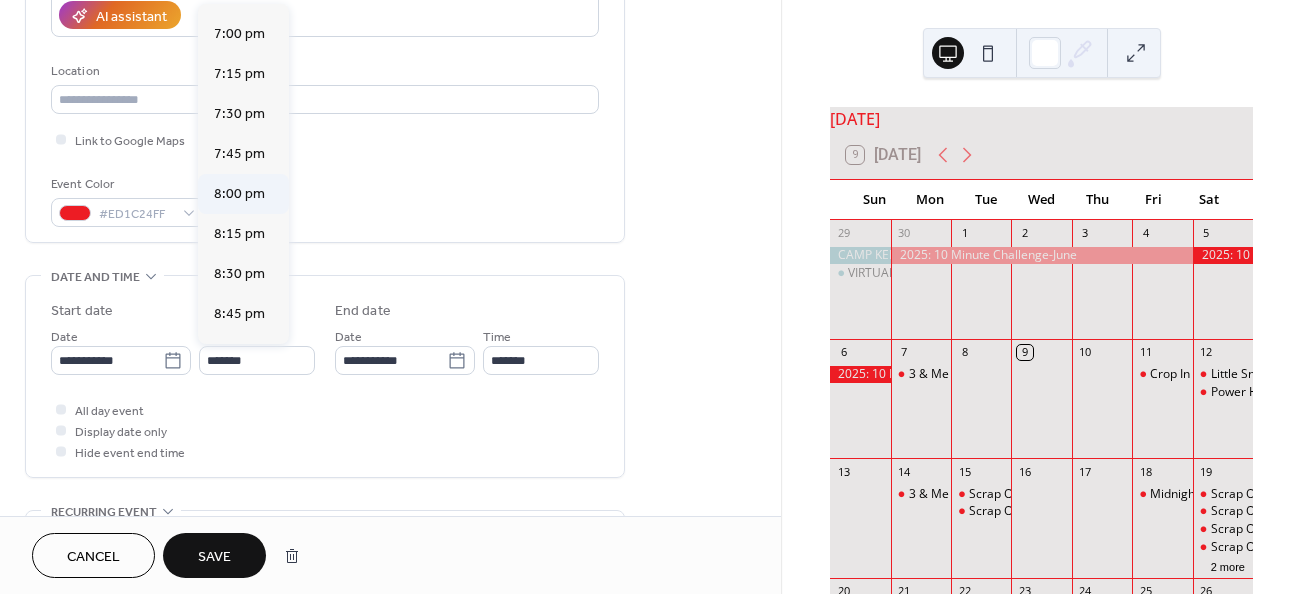 type on "*******" 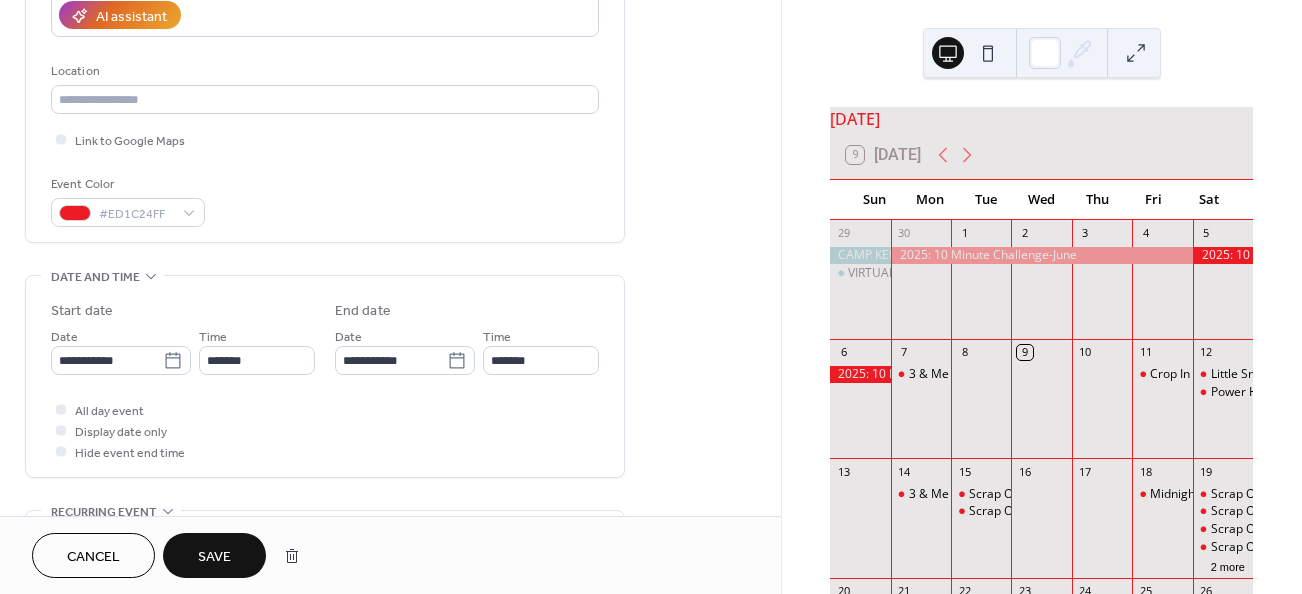 click on "Save" at bounding box center [214, 555] 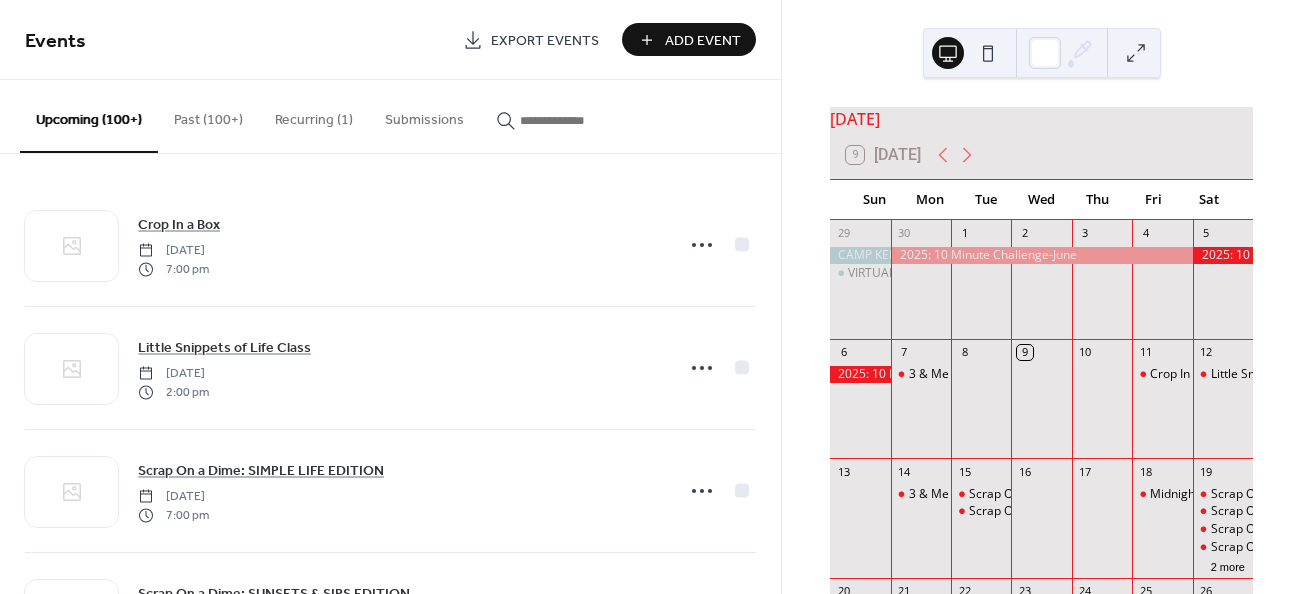 scroll, scrollTop: 0, scrollLeft: 0, axis: both 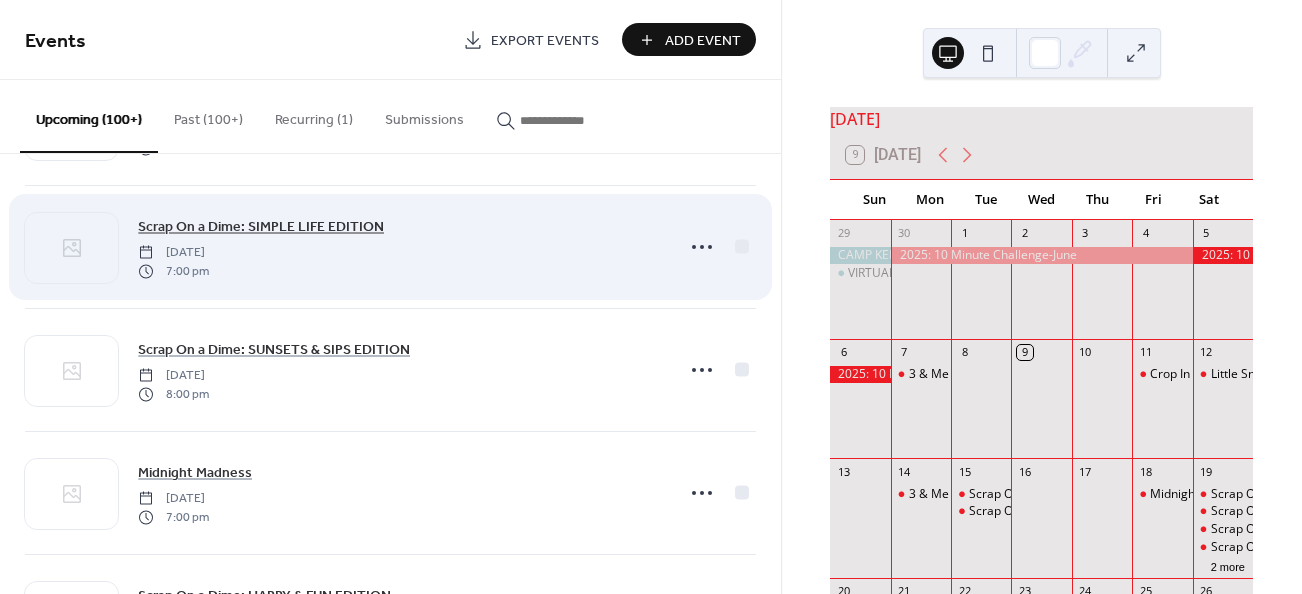 click on "Scrap On a Dime:  SIMPLE LIFE EDITION" at bounding box center (261, 227) 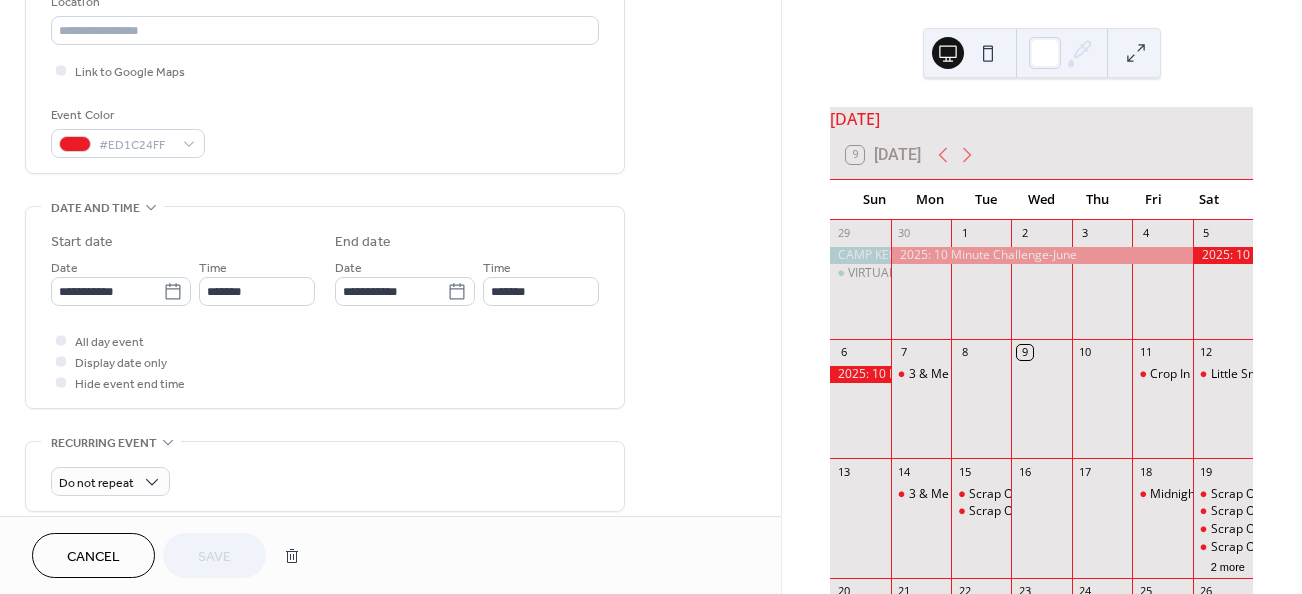 scroll, scrollTop: 451, scrollLeft: 0, axis: vertical 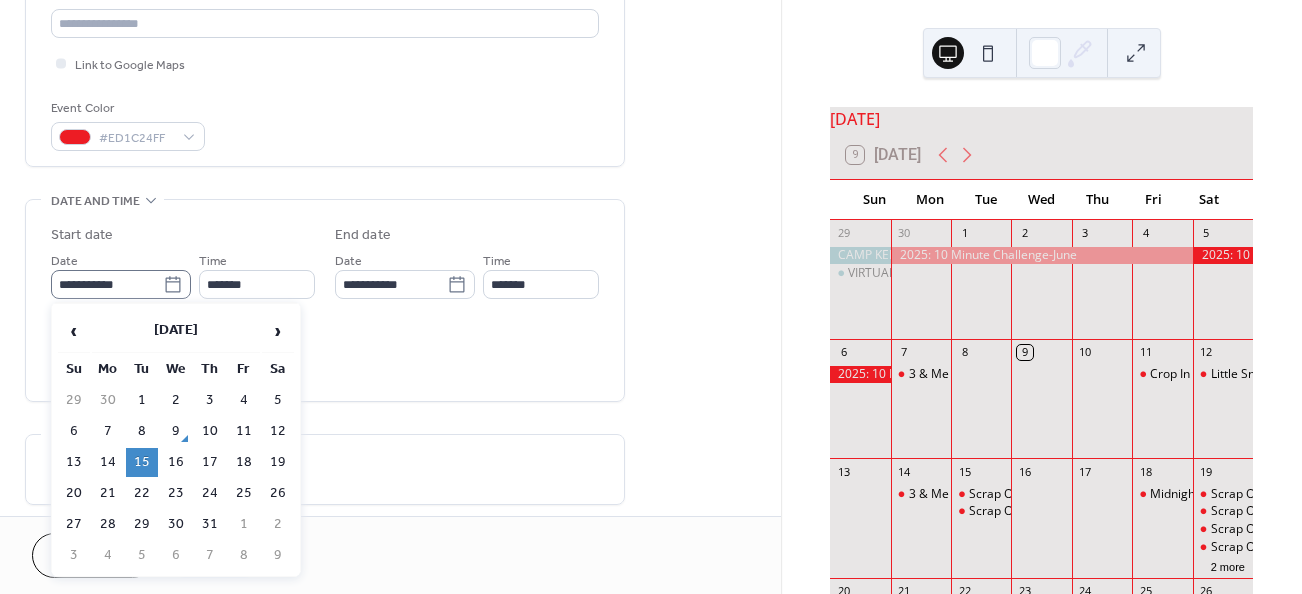 click 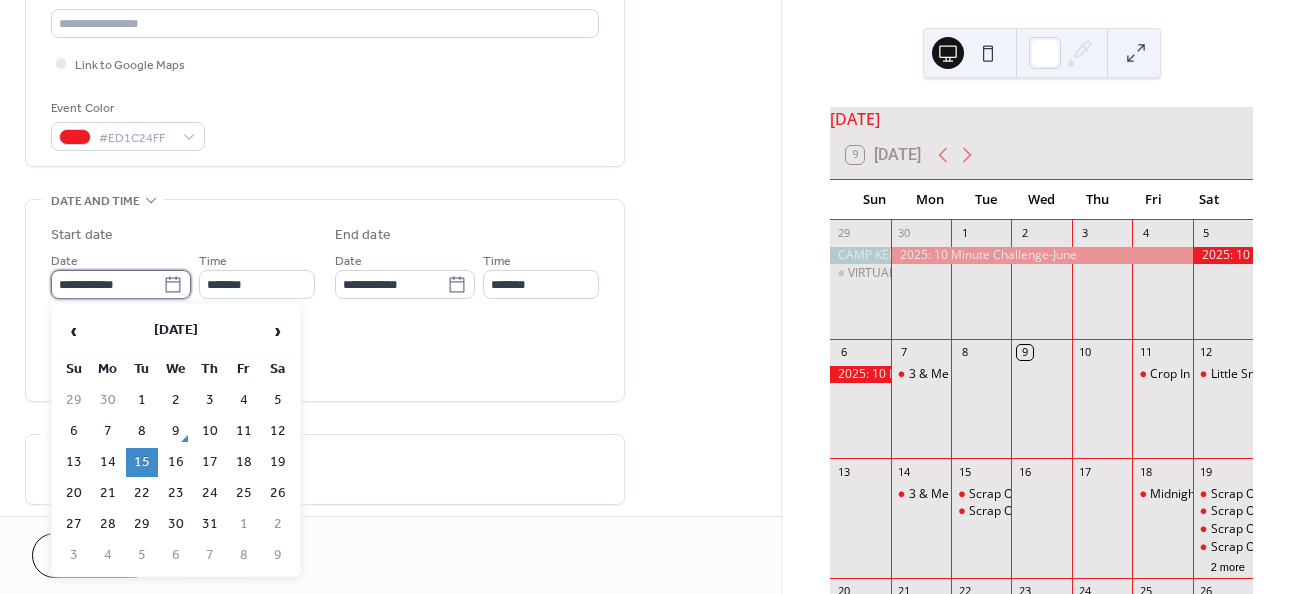 click on "**********" at bounding box center [107, 284] 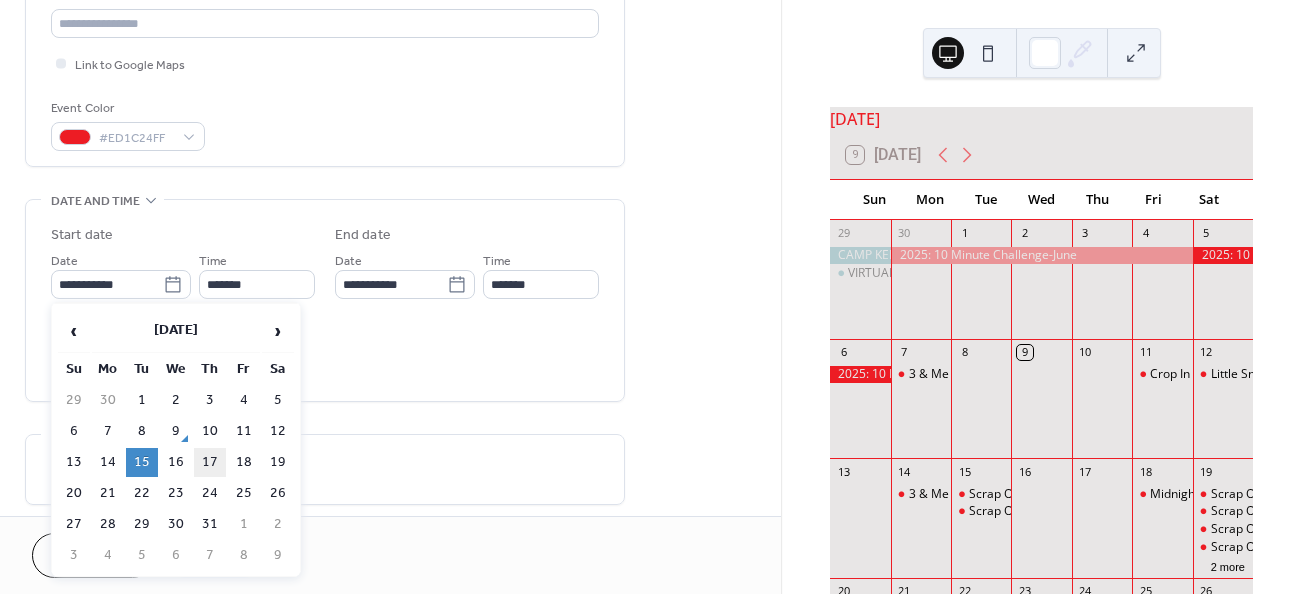 click on "17" at bounding box center [210, 462] 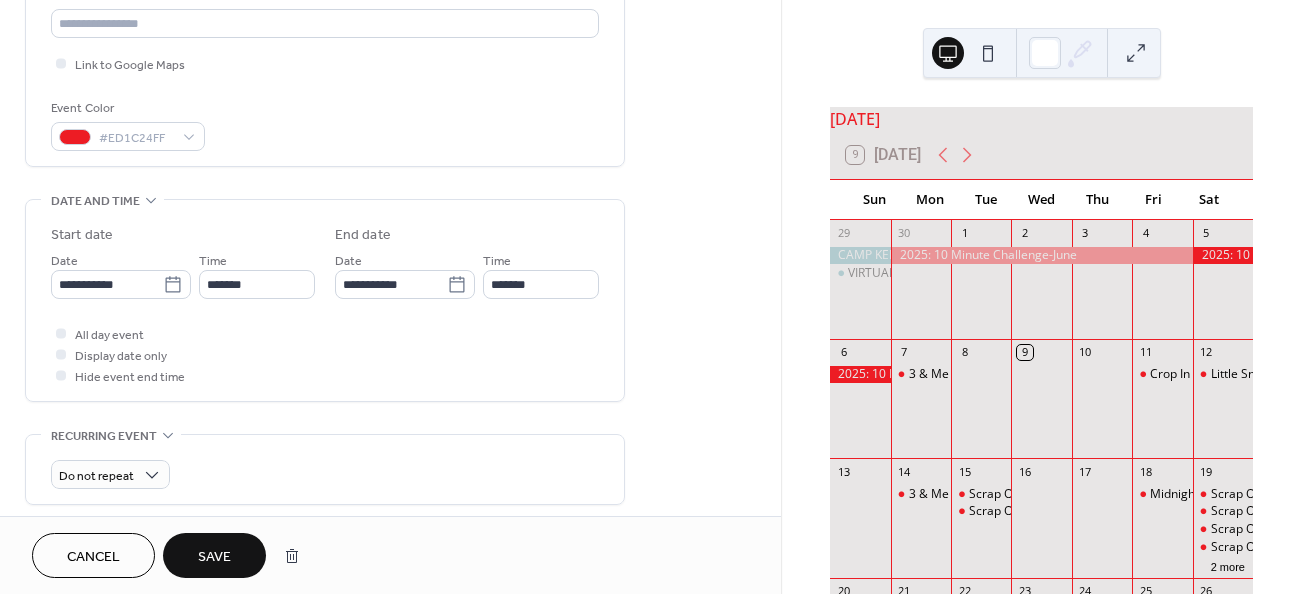 click on "Save" at bounding box center (214, 557) 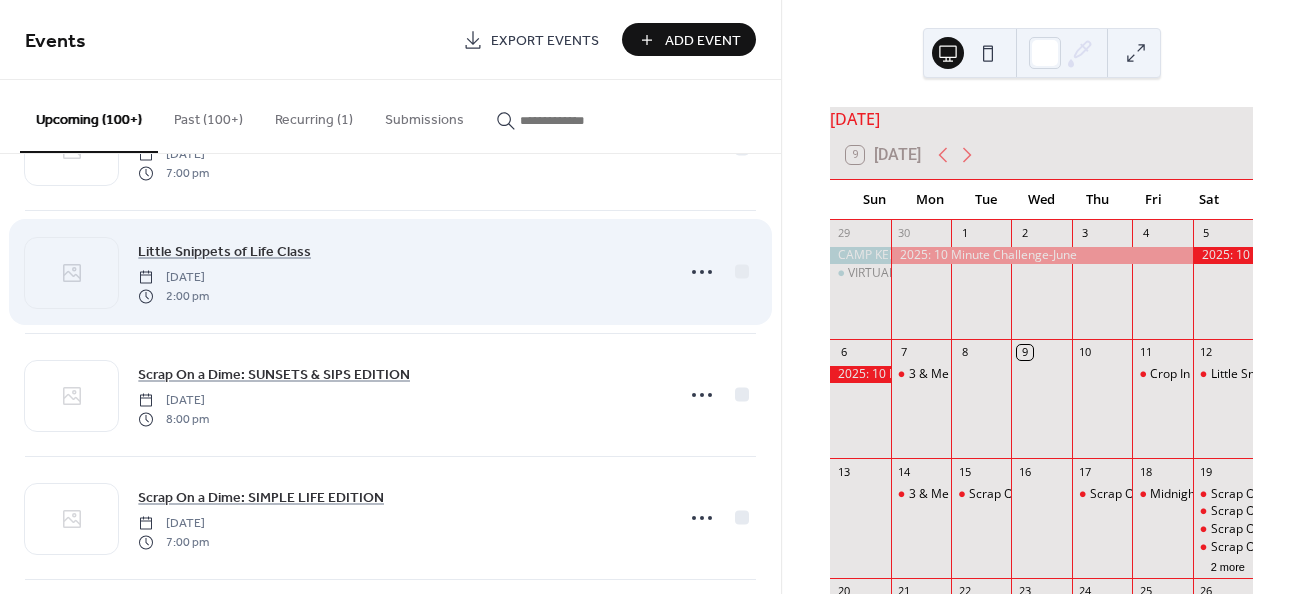 scroll, scrollTop: 102, scrollLeft: 0, axis: vertical 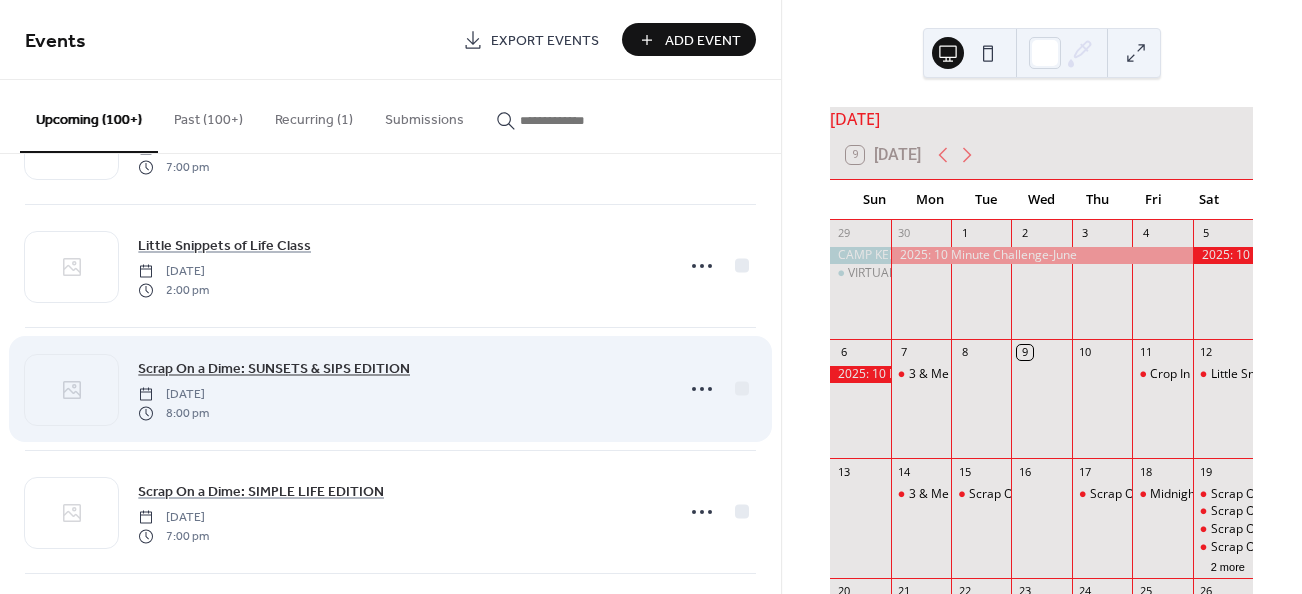 click on "Scrap On a Dime:  SUNSETS & SIPS EDITION" at bounding box center [274, 369] 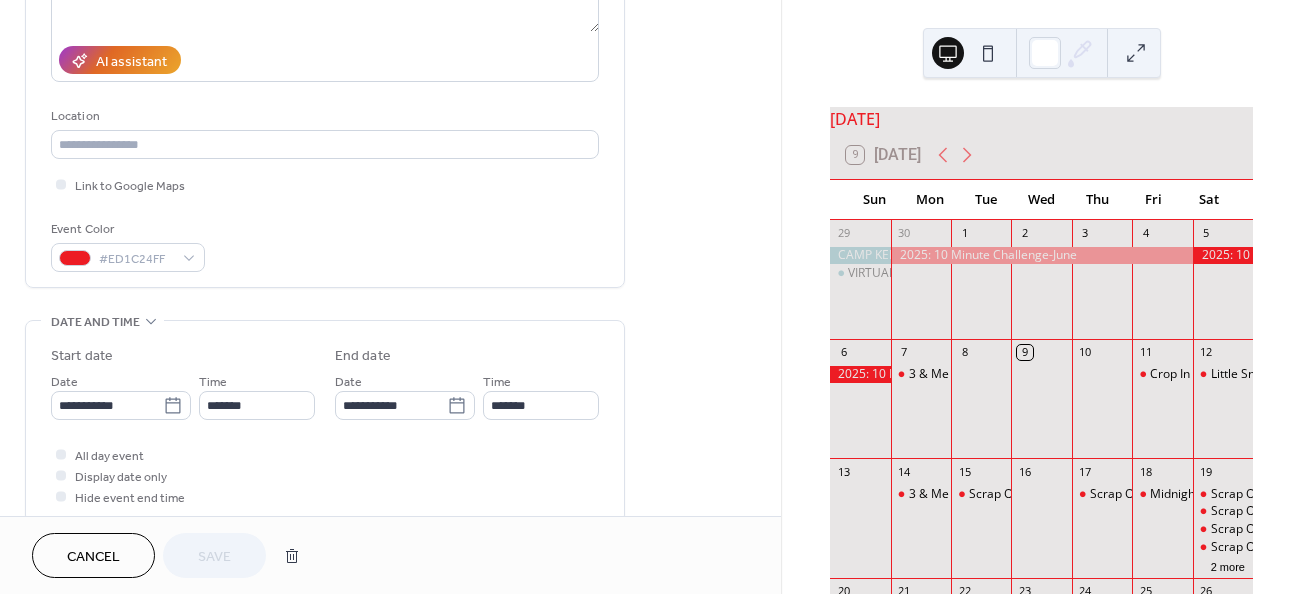 scroll, scrollTop: 339, scrollLeft: 0, axis: vertical 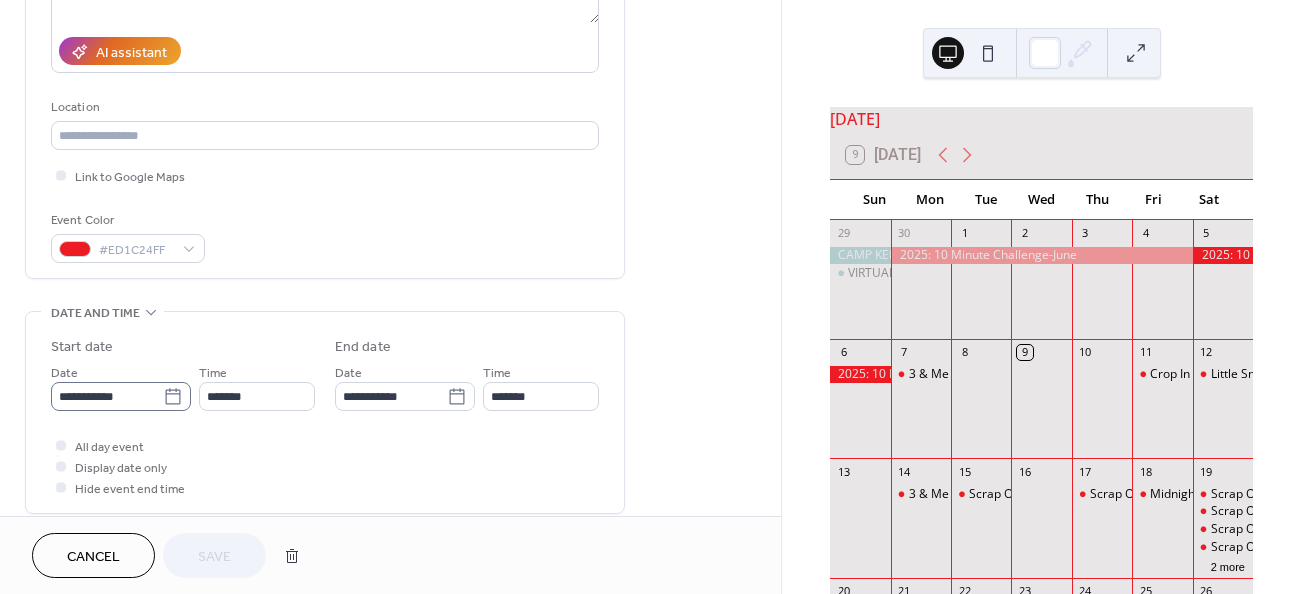 click 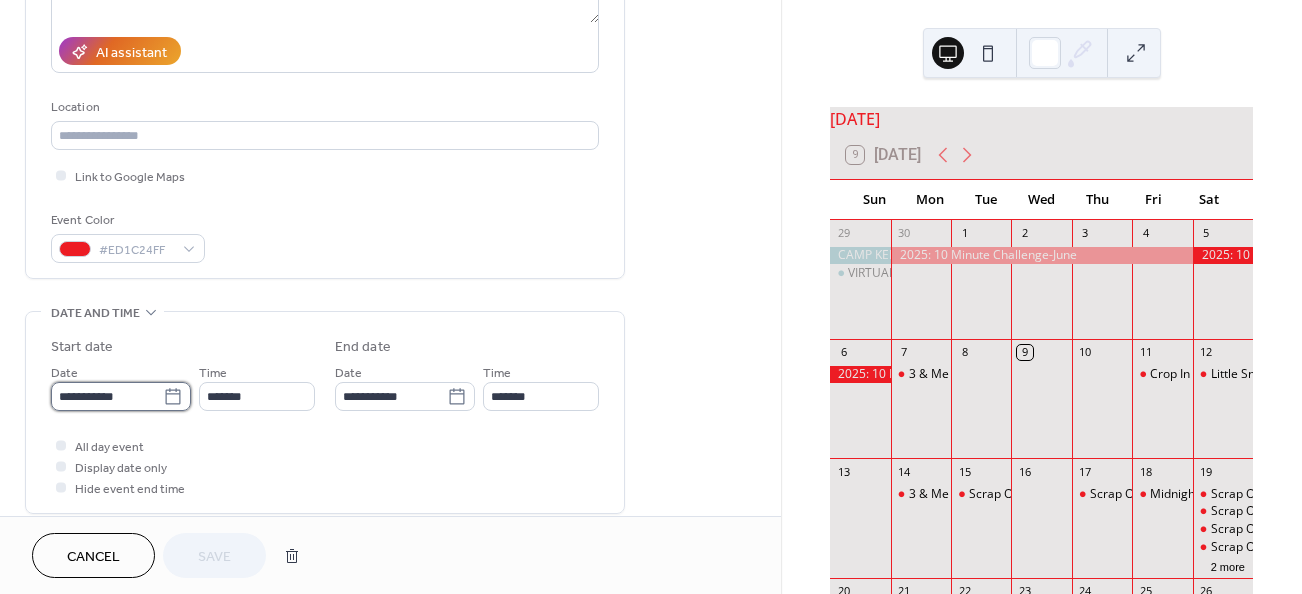 click on "**********" at bounding box center [107, 396] 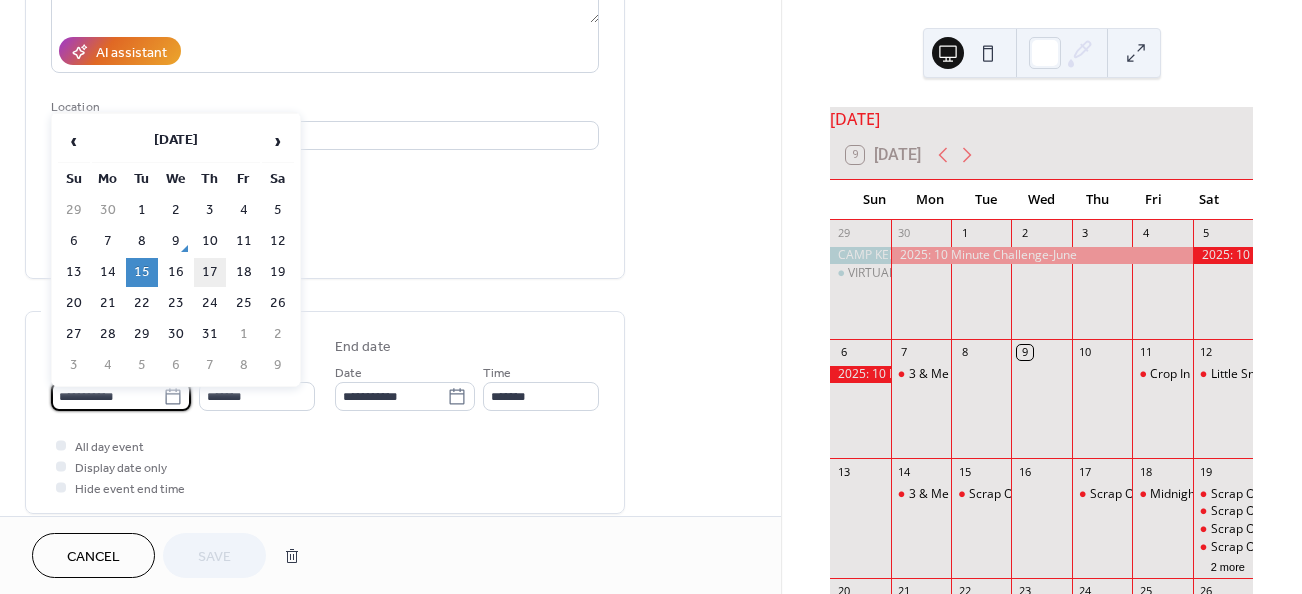 click on "17" at bounding box center [210, 272] 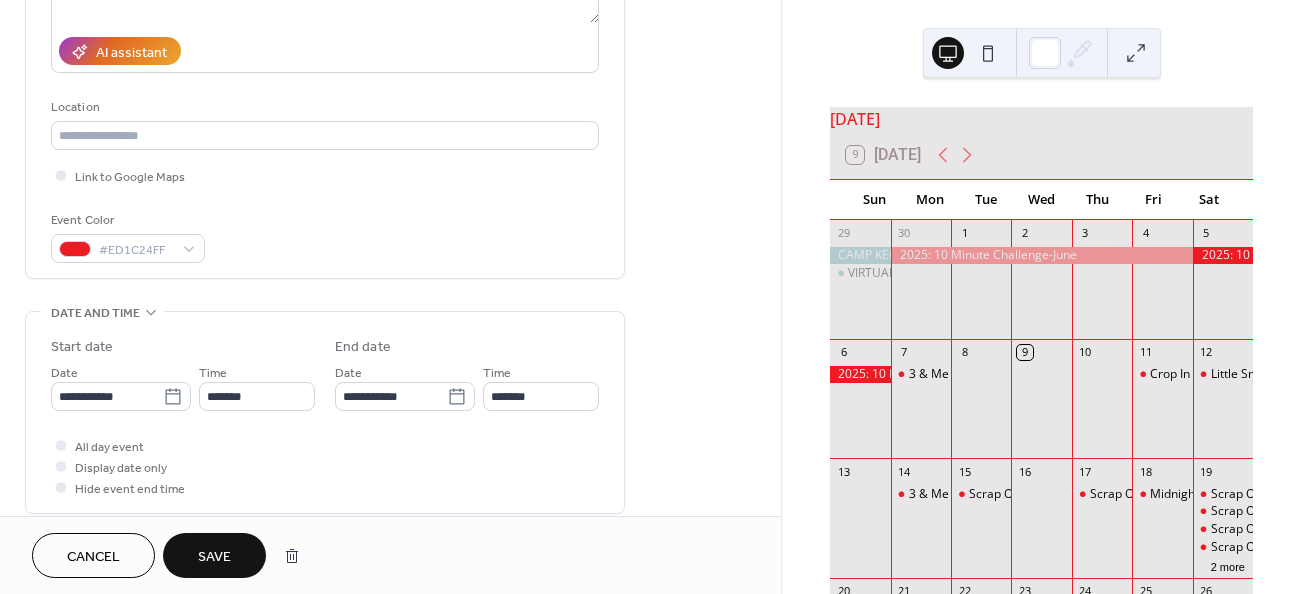 click on "Save" at bounding box center [214, 557] 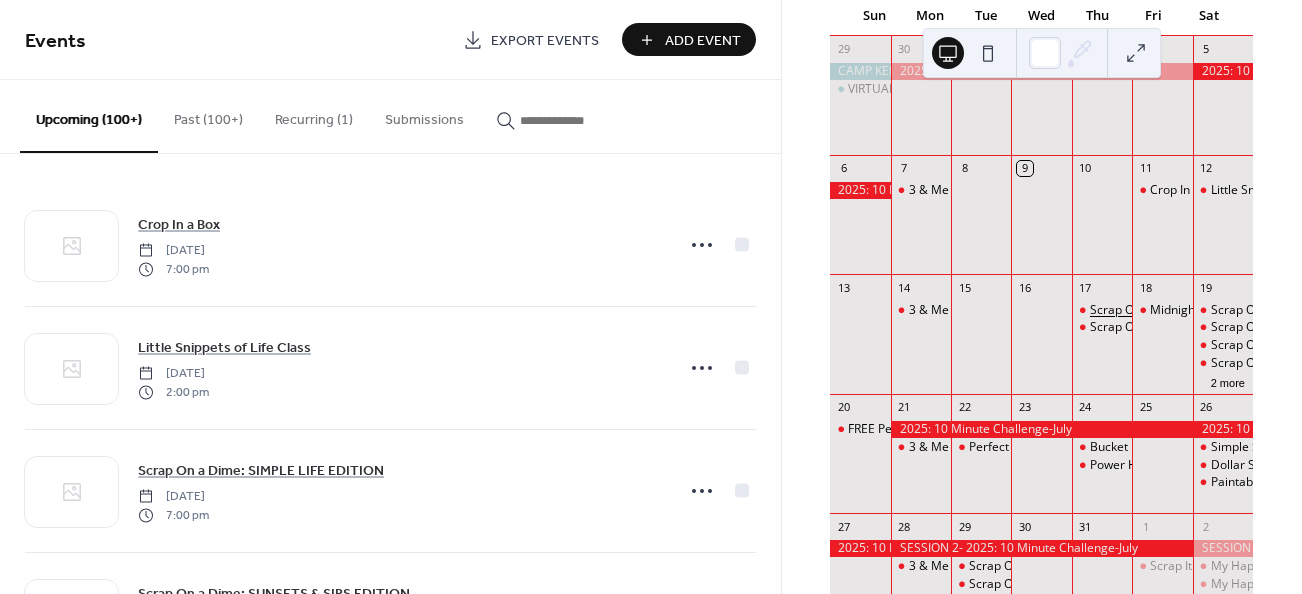 scroll, scrollTop: 186, scrollLeft: 0, axis: vertical 